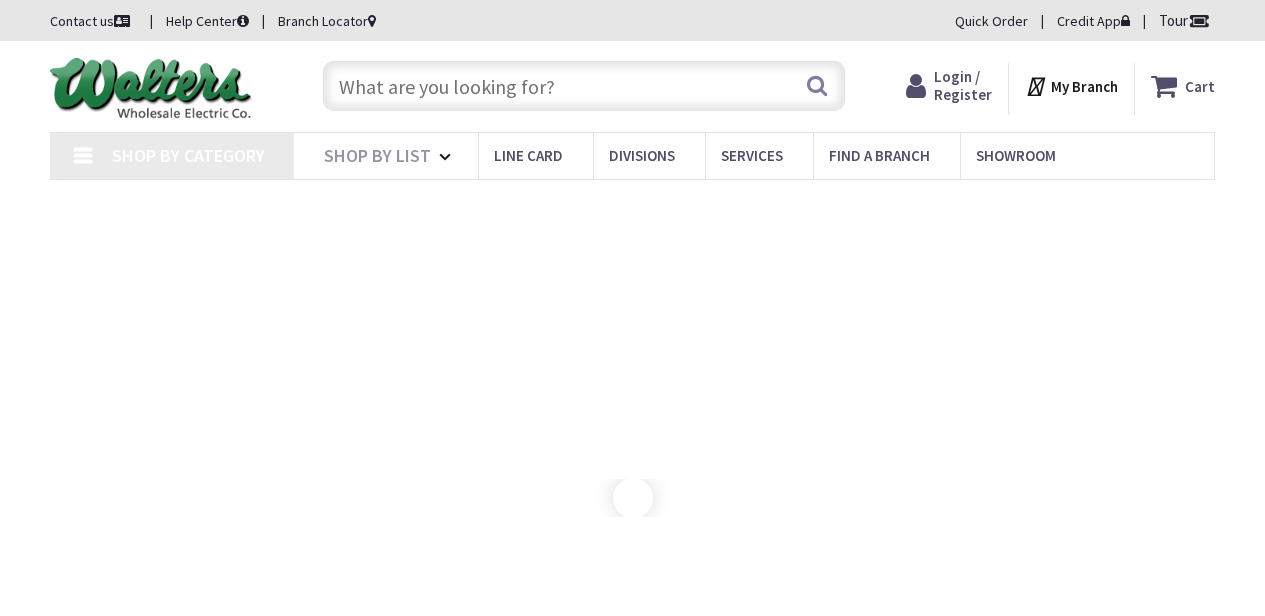 click at bounding box center (584, 86) 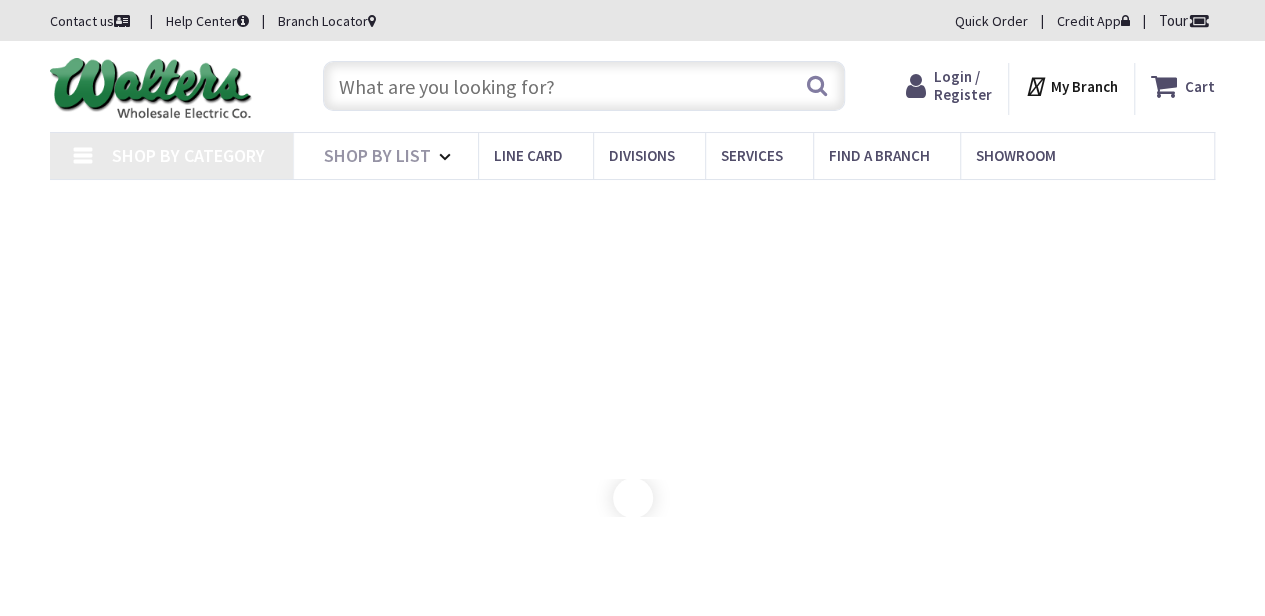 scroll, scrollTop: 0, scrollLeft: 0, axis: both 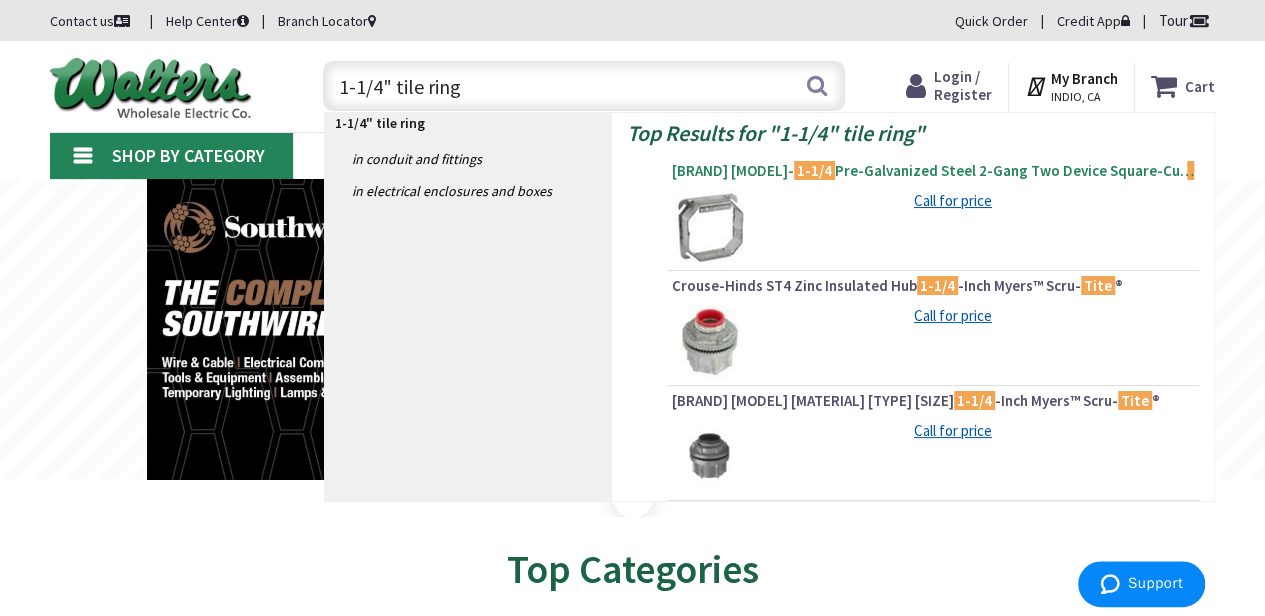 type on "1-1/4" tile ring" 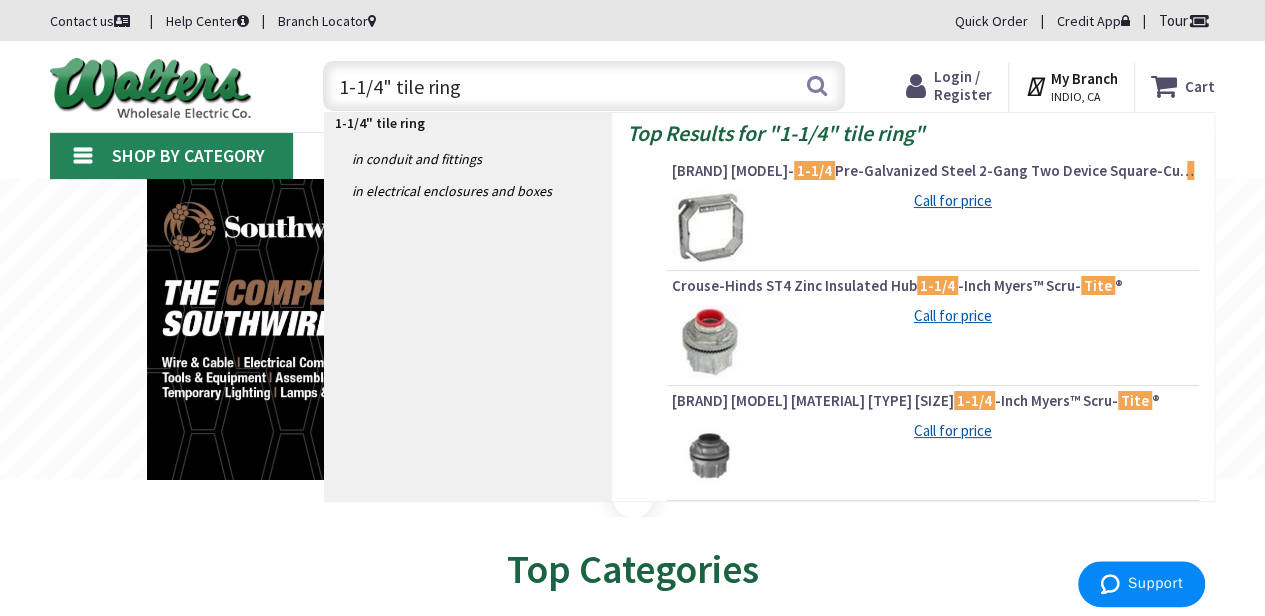 click on "Thomas & Betts 52C52- 1-1/4  Pre-Galvanized Steel 2-Gang Two Device Square-Cut  Tile  Wall Box Cover 4-Inch x 4-Inch x 1-3/4-Inch Steel City®" at bounding box center (933, 171) 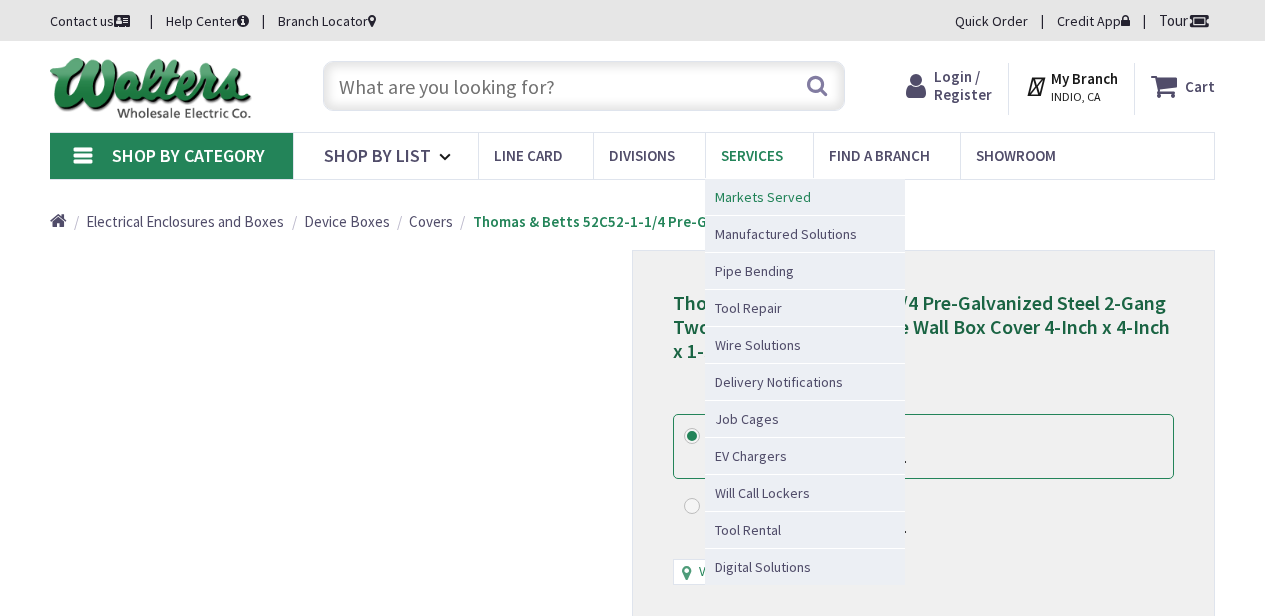 scroll, scrollTop: 0, scrollLeft: 0, axis: both 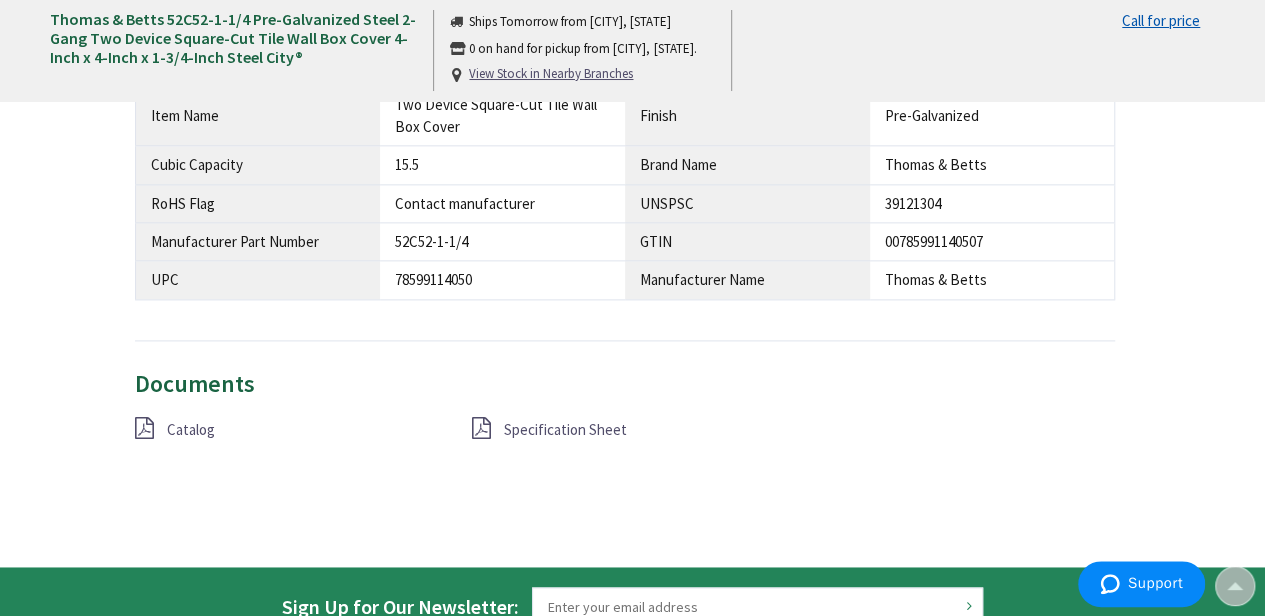 click on "Catalog" at bounding box center [191, 429] 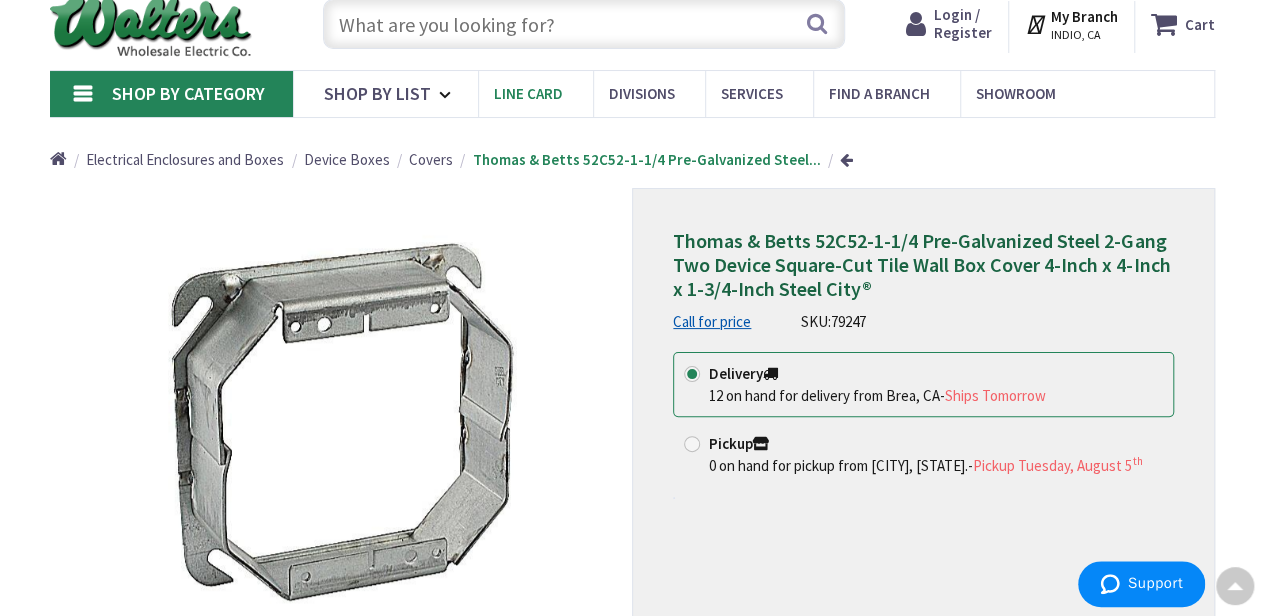 scroll, scrollTop: 0, scrollLeft: 0, axis: both 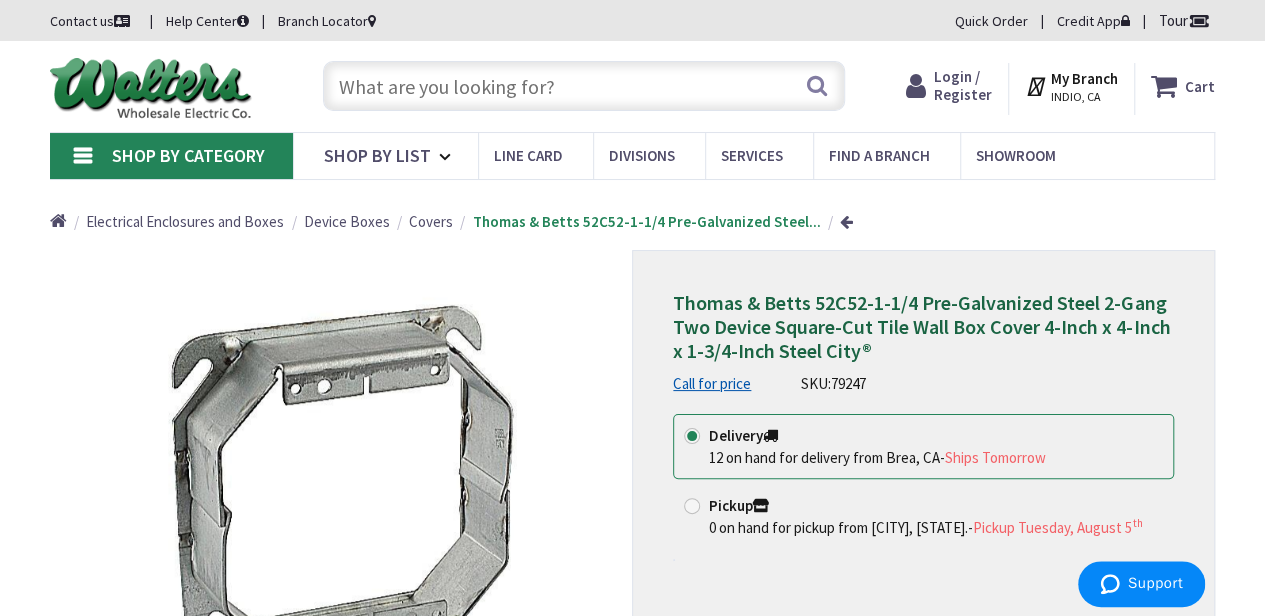 click at bounding box center [584, 86] 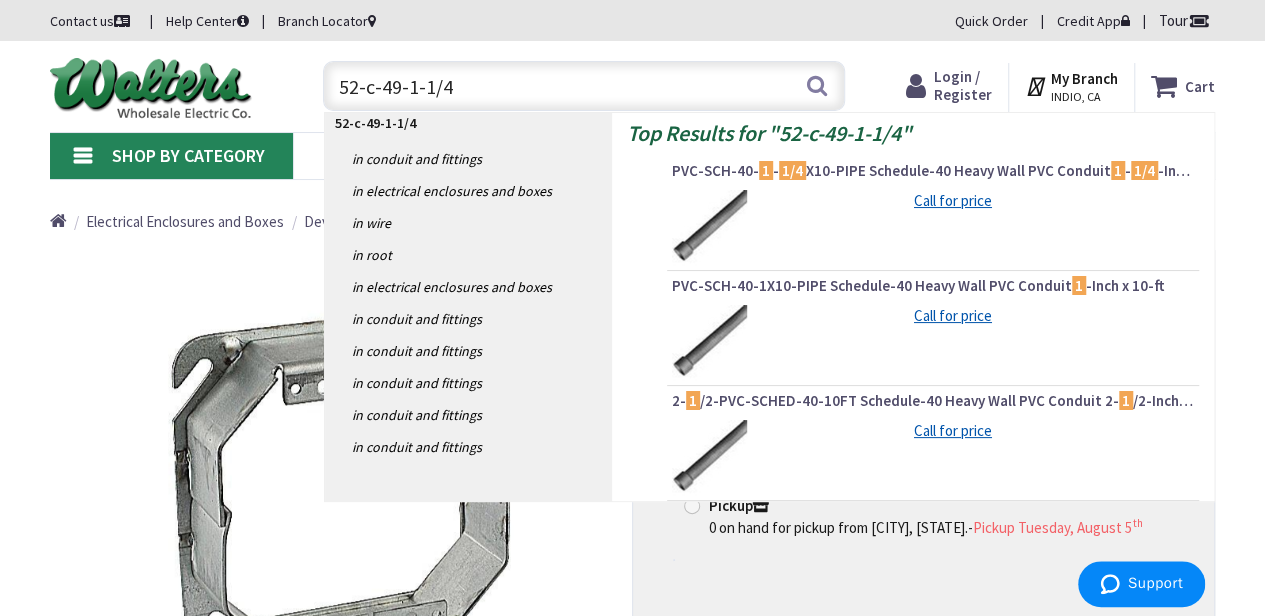 drag, startPoint x: 471, startPoint y: 86, endPoint x: 317, endPoint y: 90, distance: 154.05194 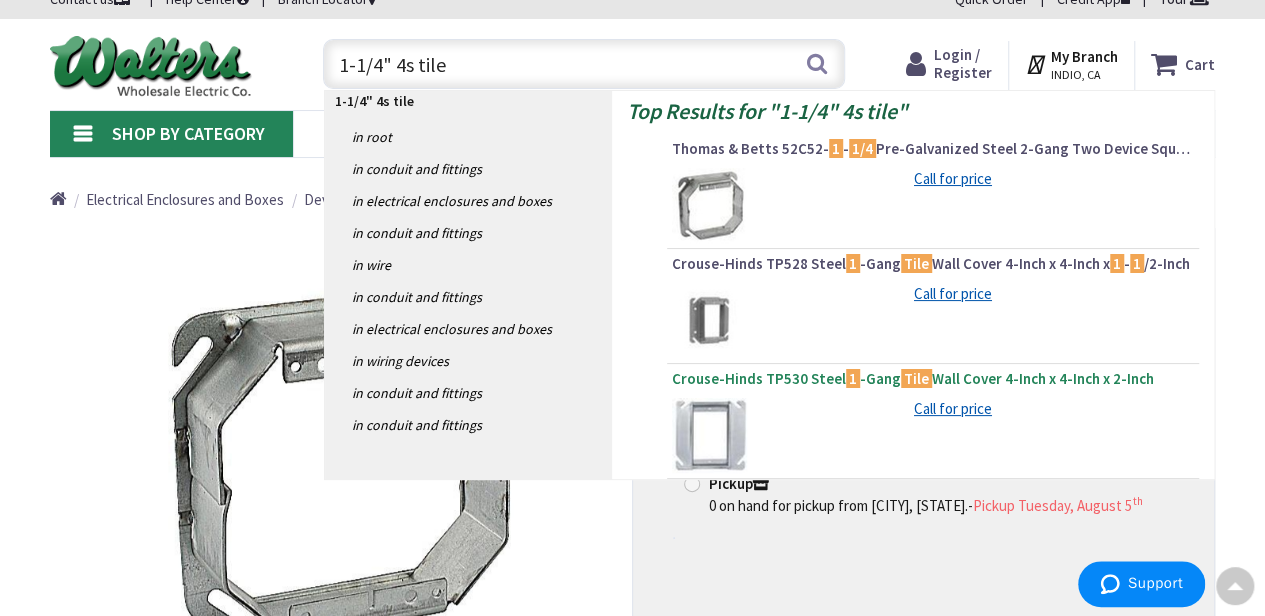 scroll, scrollTop: 0, scrollLeft: 0, axis: both 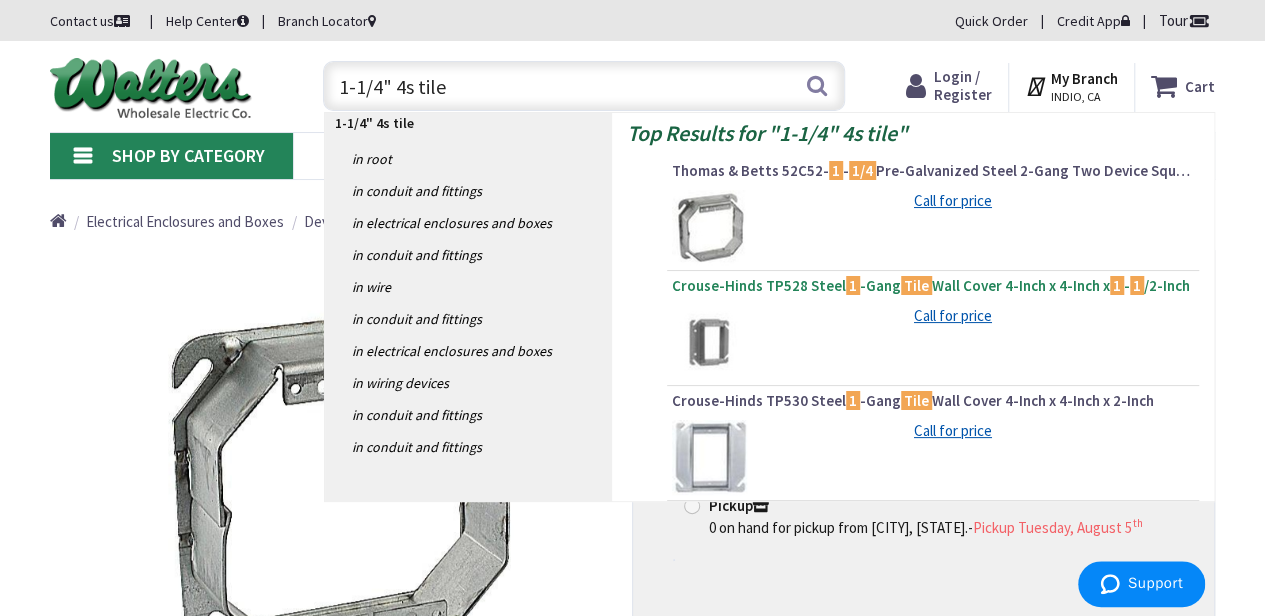 type on "1-1/4" 4s tile" 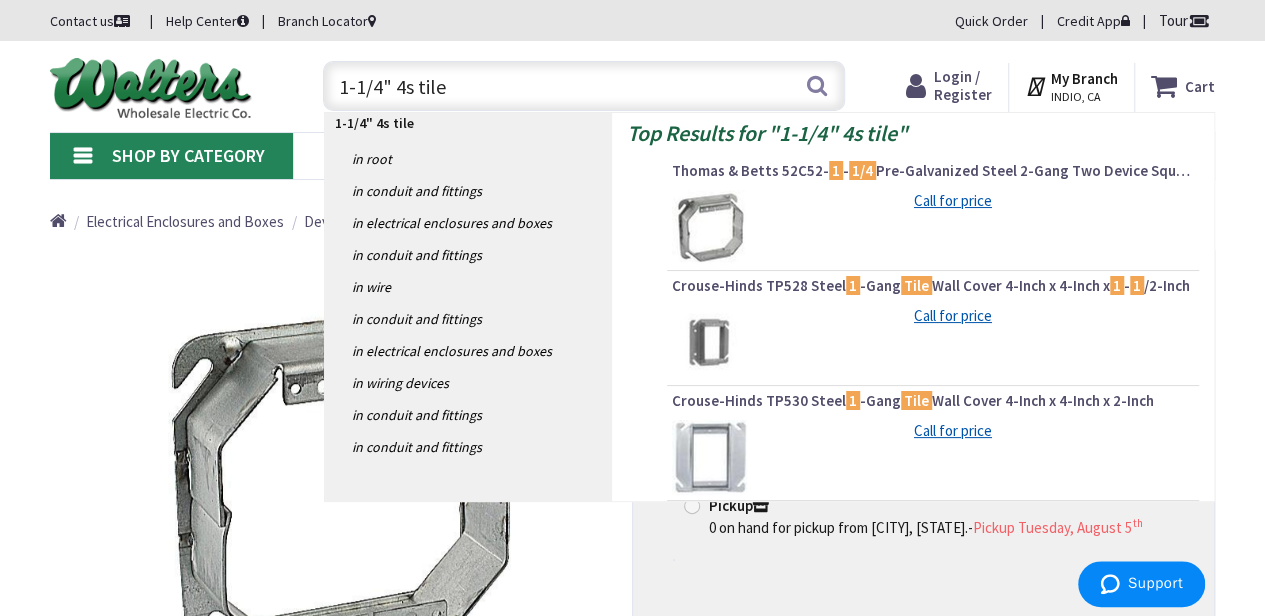 click on "Crouse-Hinds TP528 Steel  1 -Gang  Tile  Wall Cover 4-Inch x 4-Inch x  1 - 1 /2-Inch" at bounding box center [933, 286] 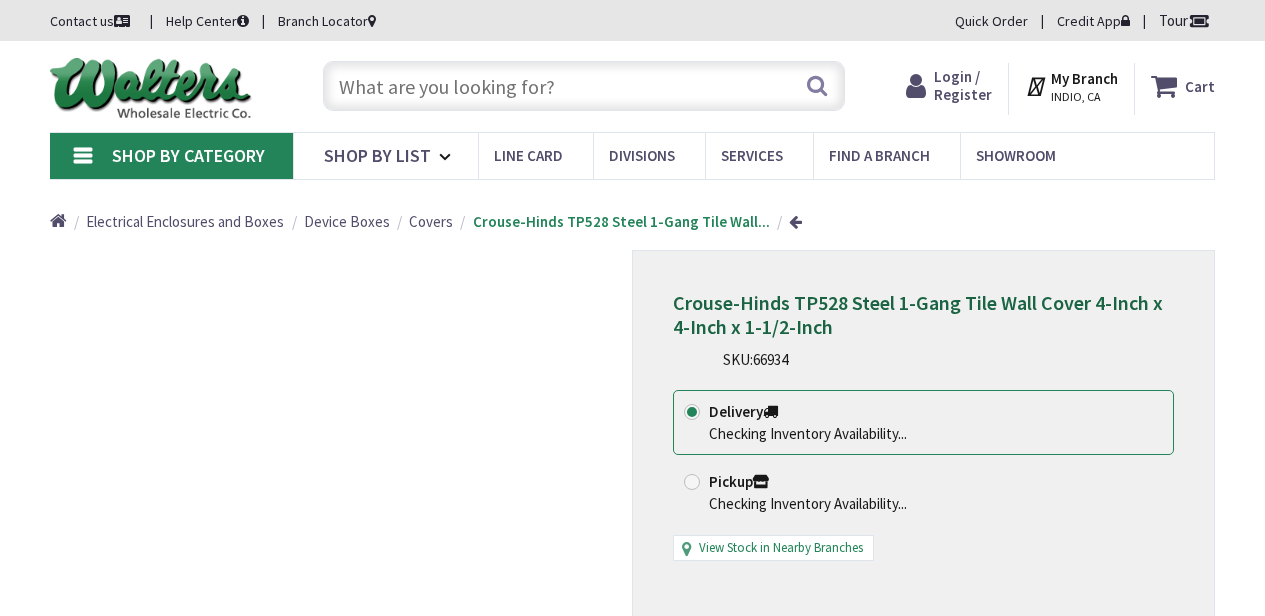 scroll, scrollTop: 0, scrollLeft: 0, axis: both 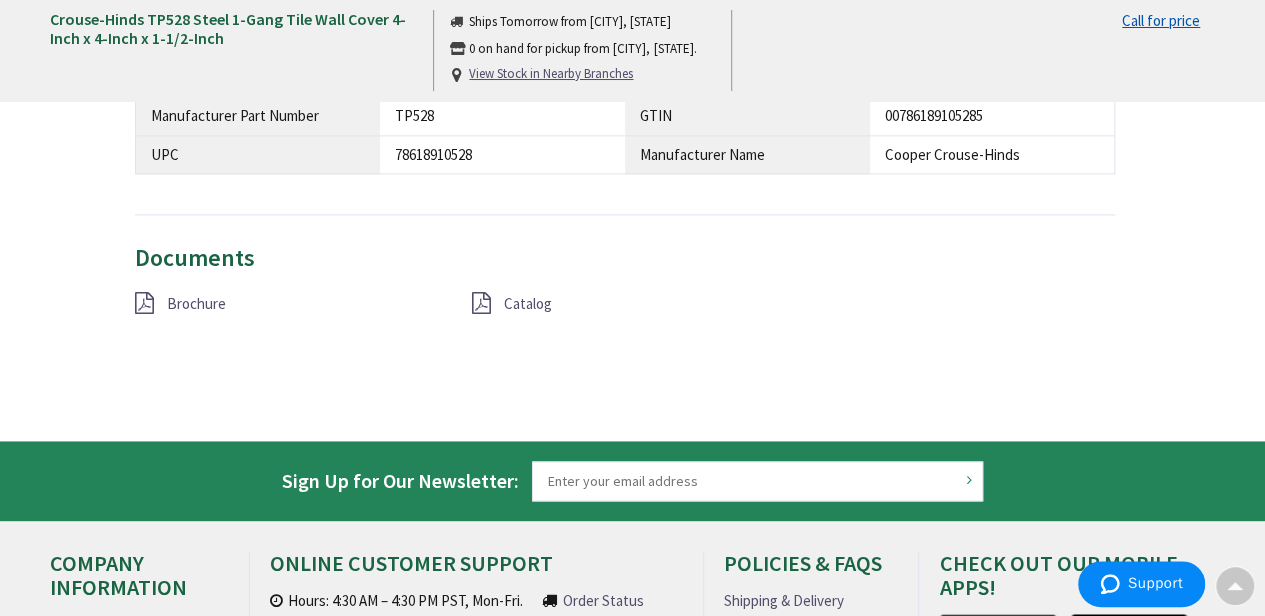 click on "Catalog" at bounding box center [528, 303] 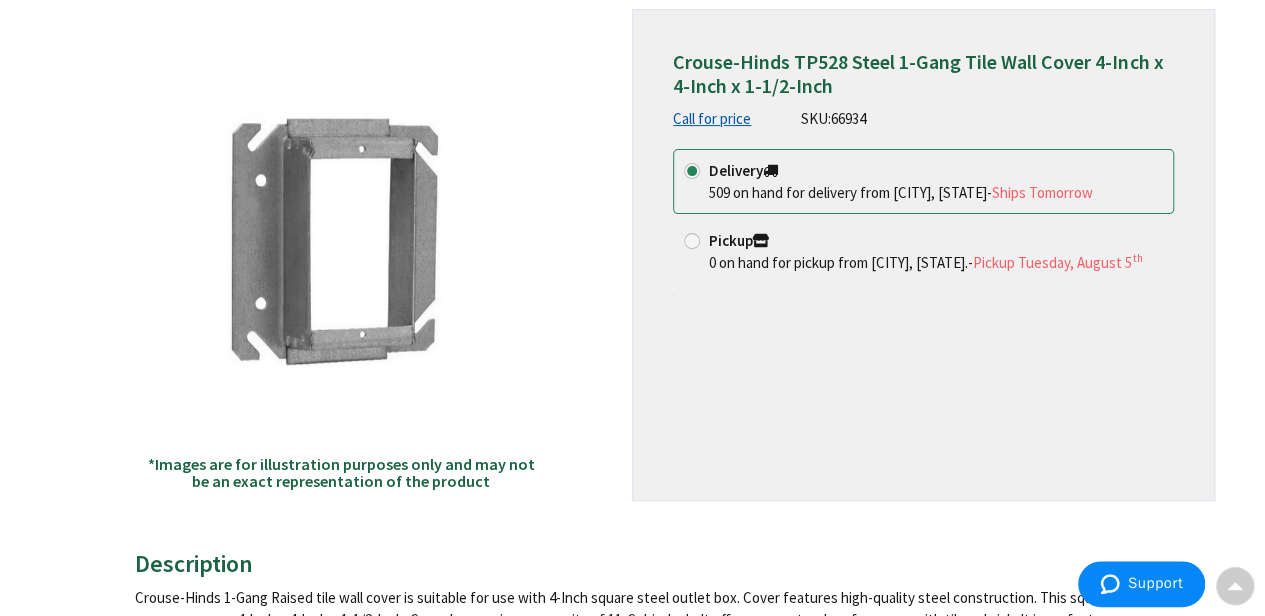 scroll, scrollTop: 0, scrollLeft: 0, axis: both 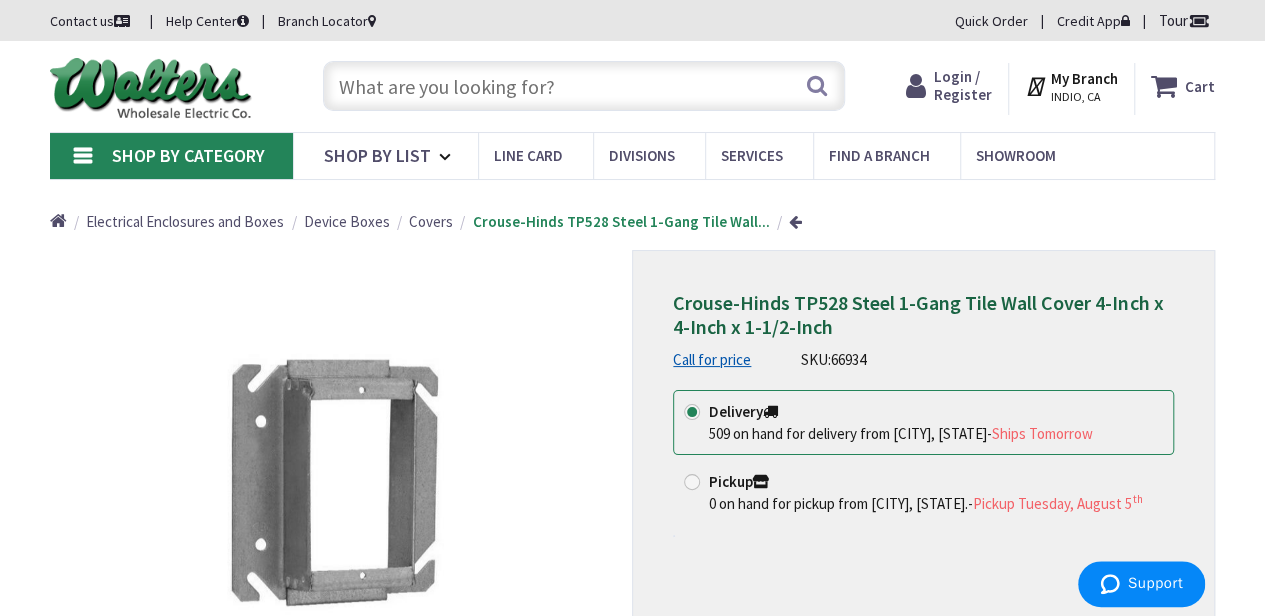 click at bounding box center [584, 86] 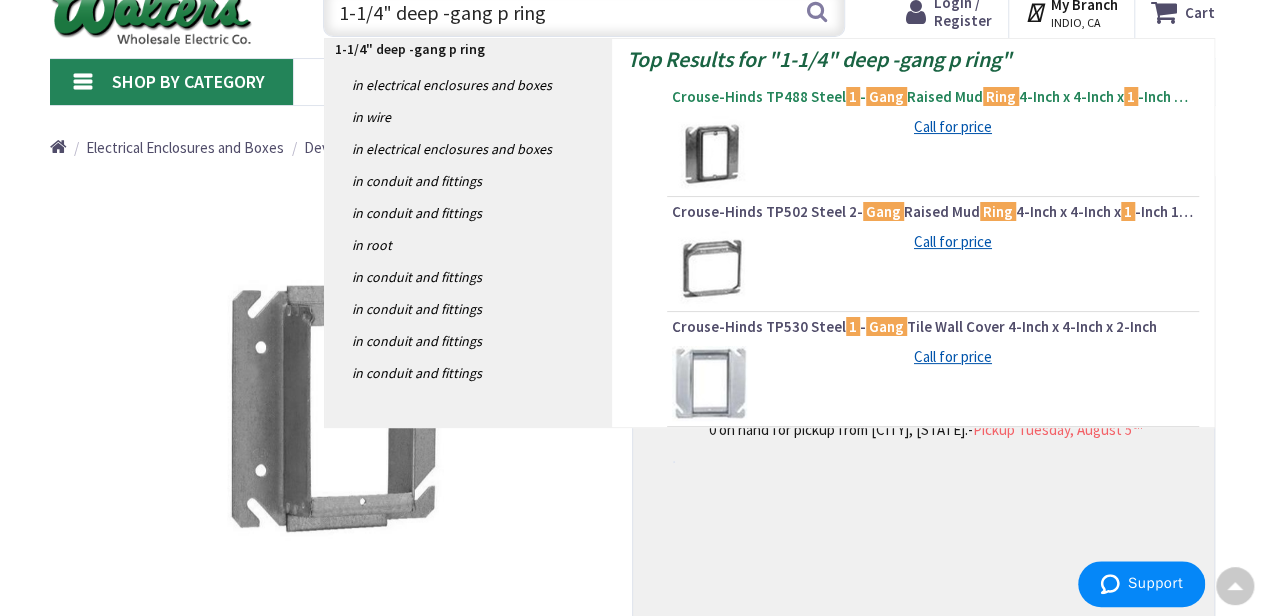 scroll, scrollTop: 0, scrollLeft: 0, axis: both 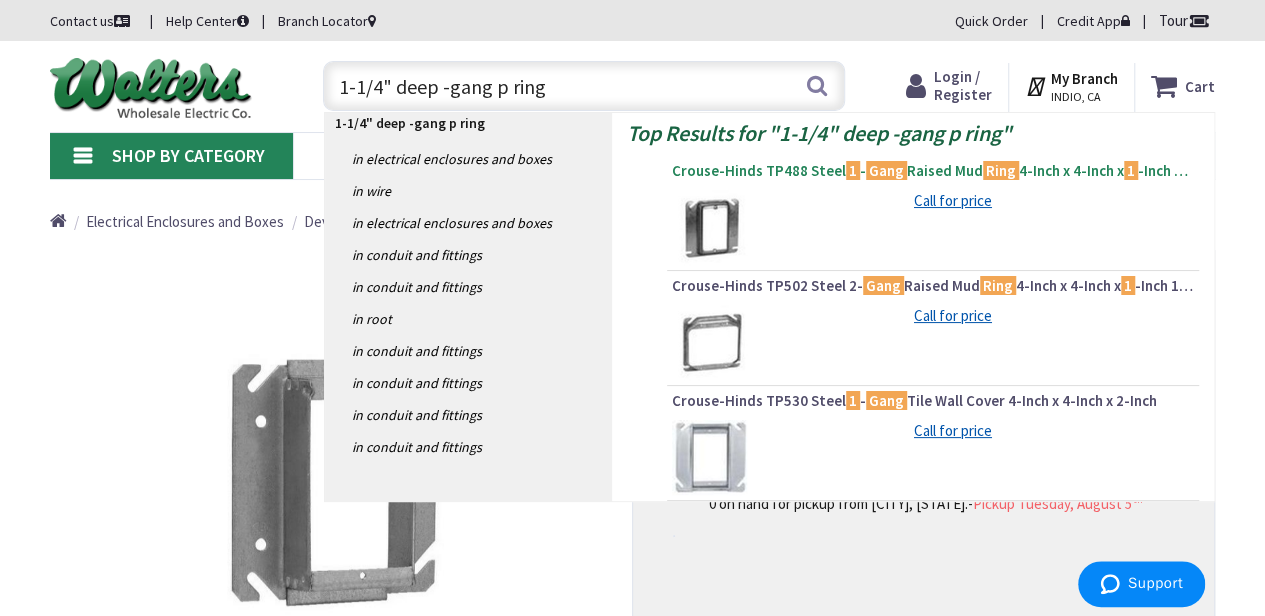 type on "1-1/4" deep -gang p ring" 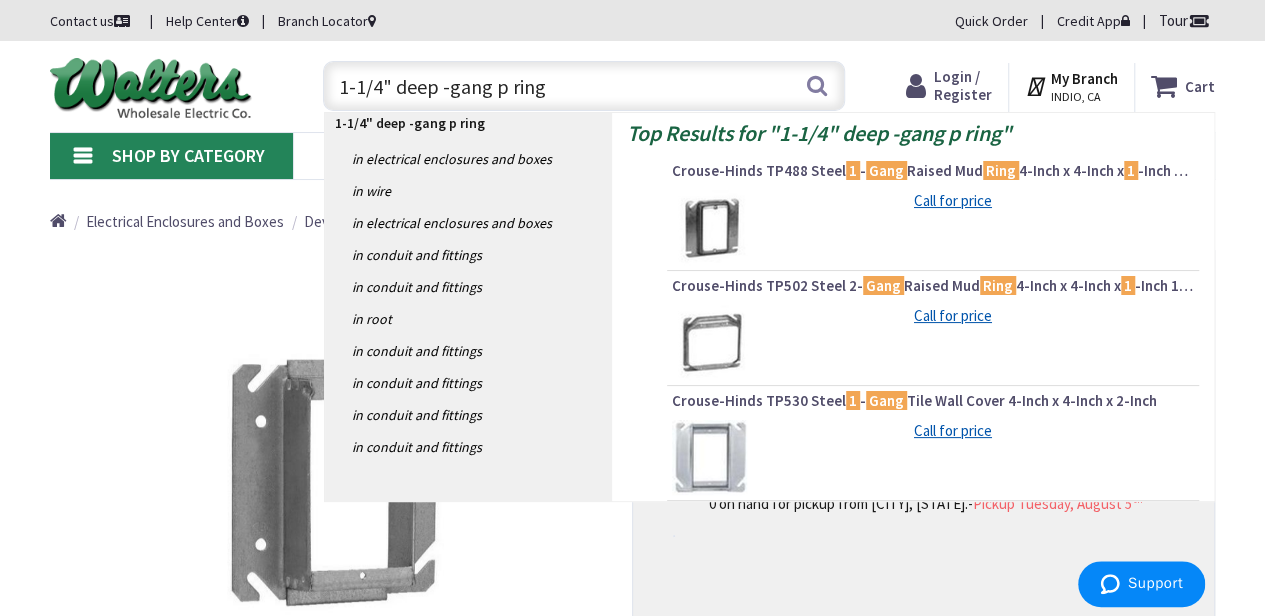 click on "Crouse-Hinds TP488 Steel  1 - Gang  Raised Mud  Ring  4-Inch x 4-Inch x  1 -Inch 6.8-Cubic-Inch" at bounding box center [933, 171] 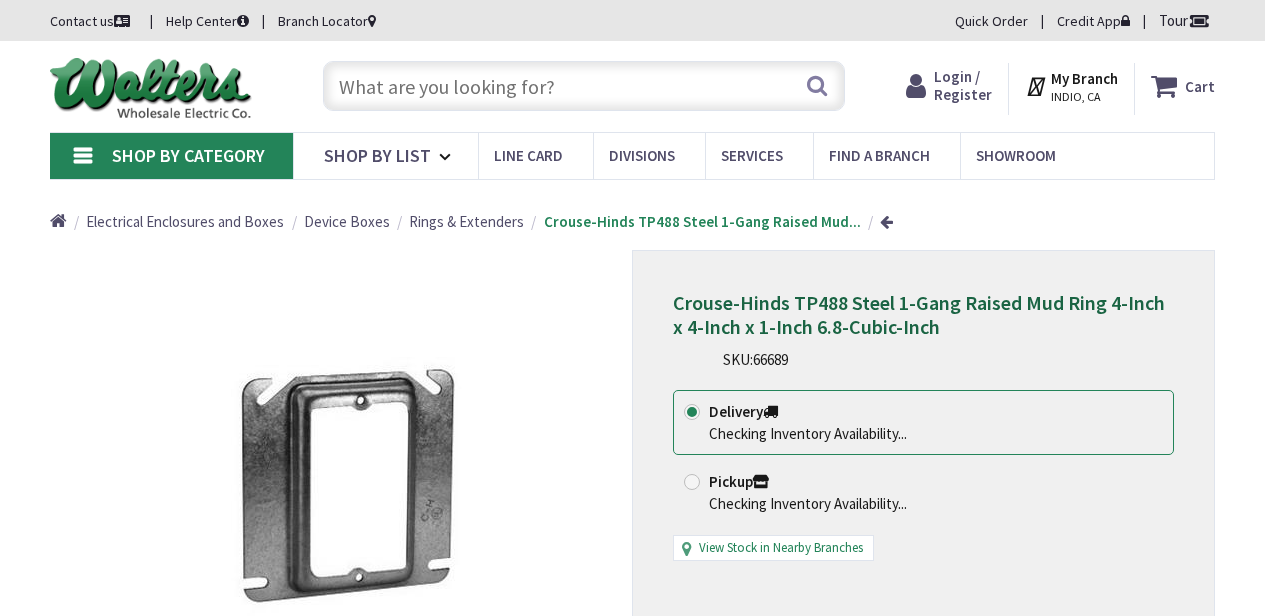 scroll, scrollTop: 0, scrollLeft: 0, axis: both 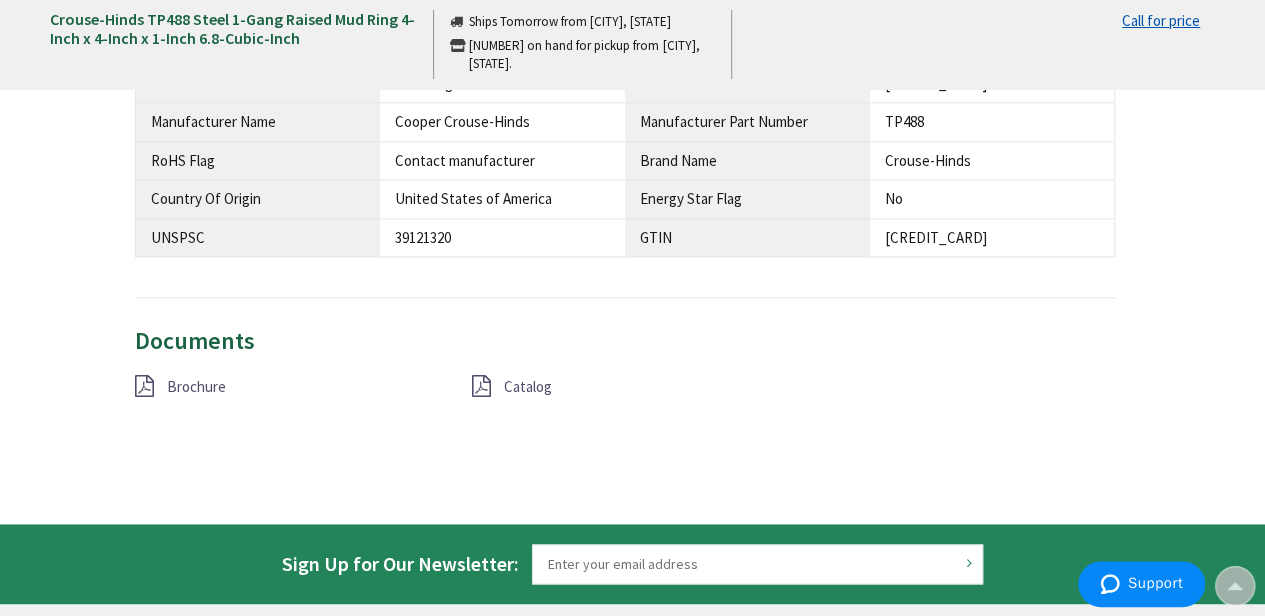 click on "Catalog" at bounding box center (528, 386) 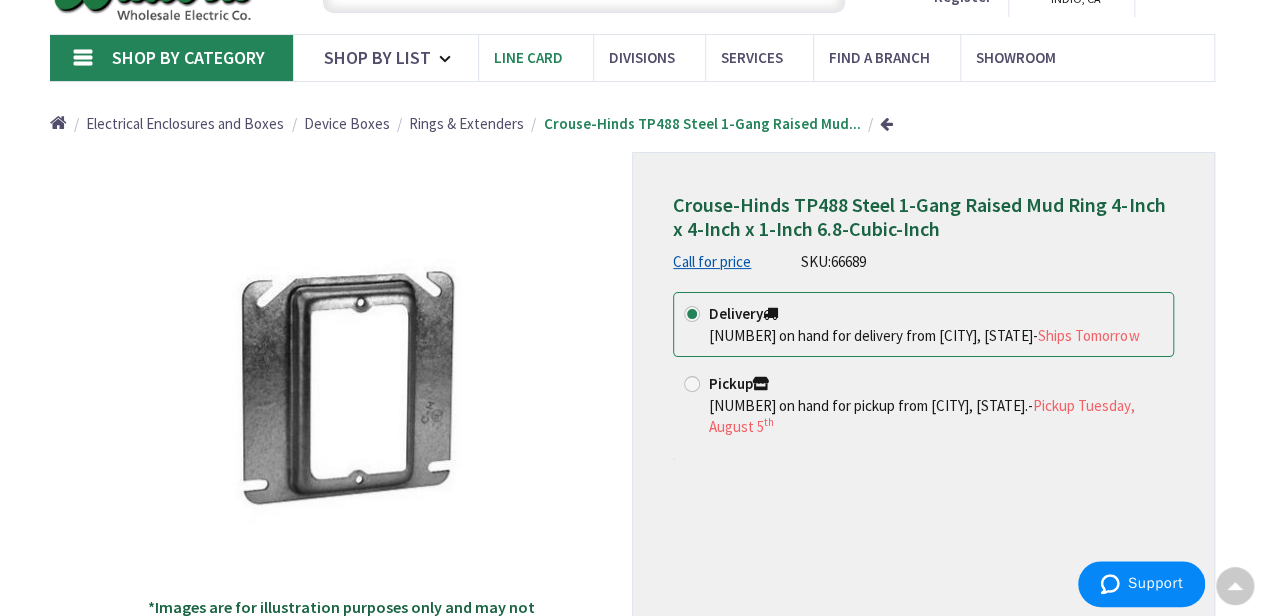 scroll, scrollTop: 0, scrollLeft: 0, axis: both 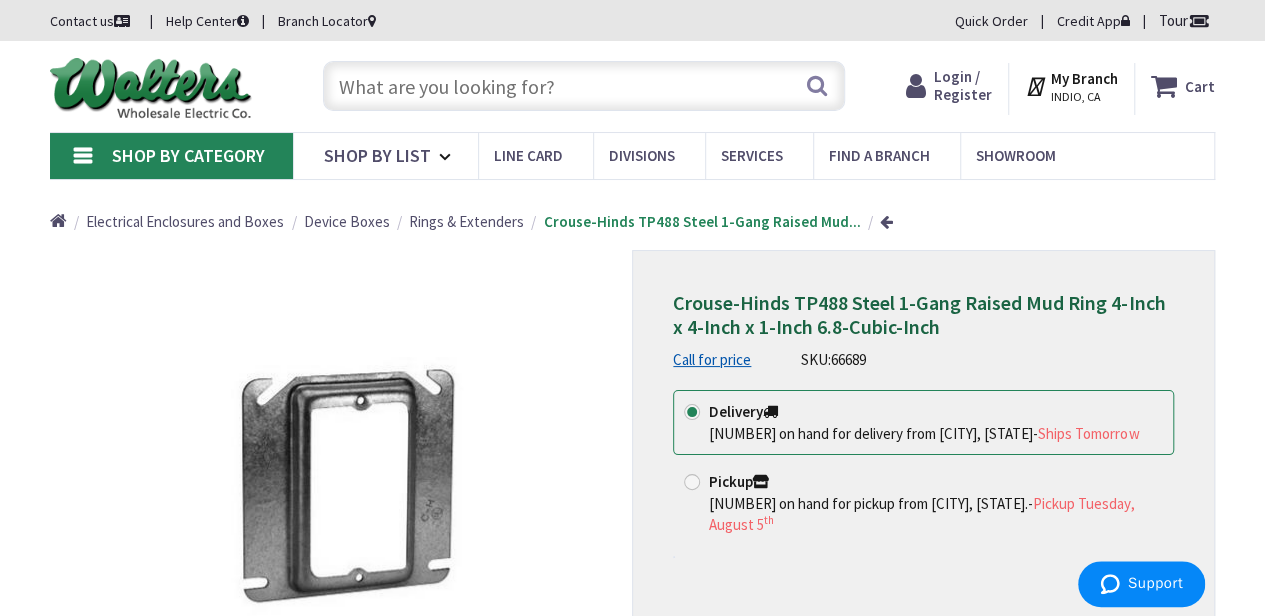 click at bounding box center [584, 86] 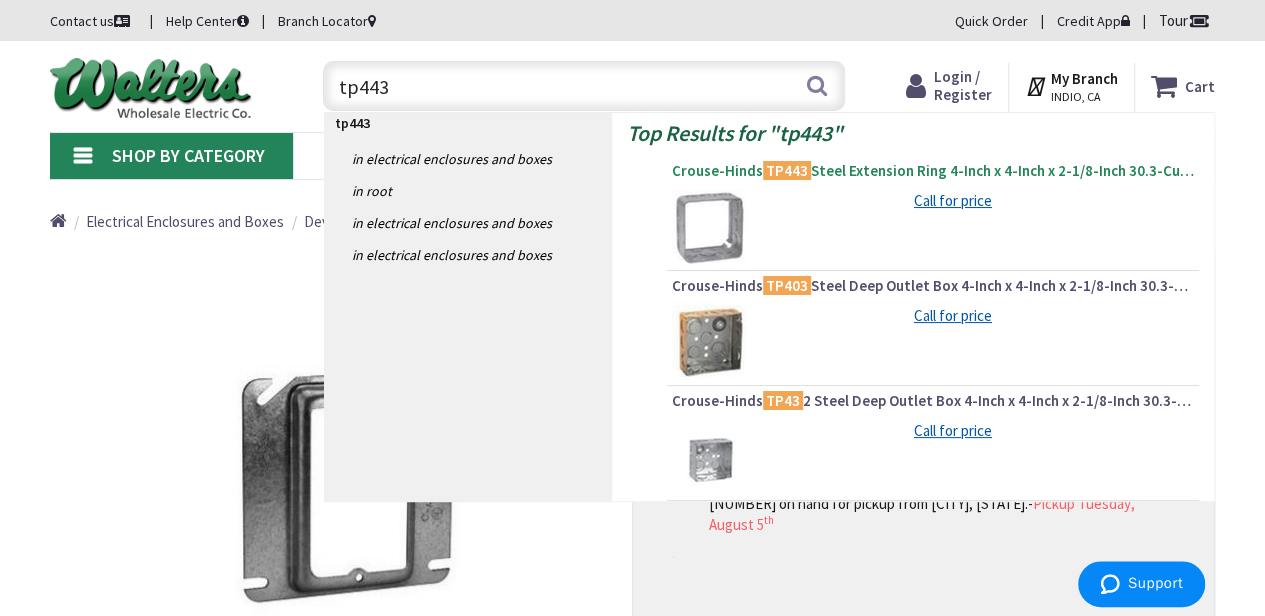 type on "tp443" 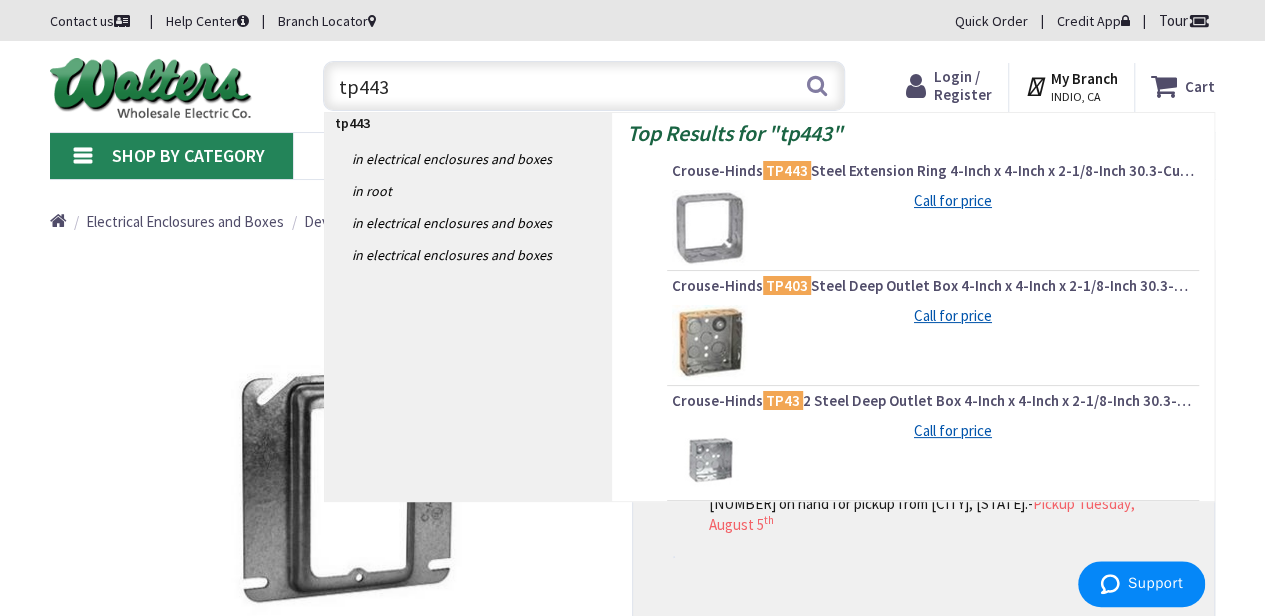 click on "Crouse-Hinds  TP443  Steel Extension Ring 4-Inch x 4-Inch x 2-1/8-Inch 30.3-Cubic-Inch" at bounding box center [933, 171] 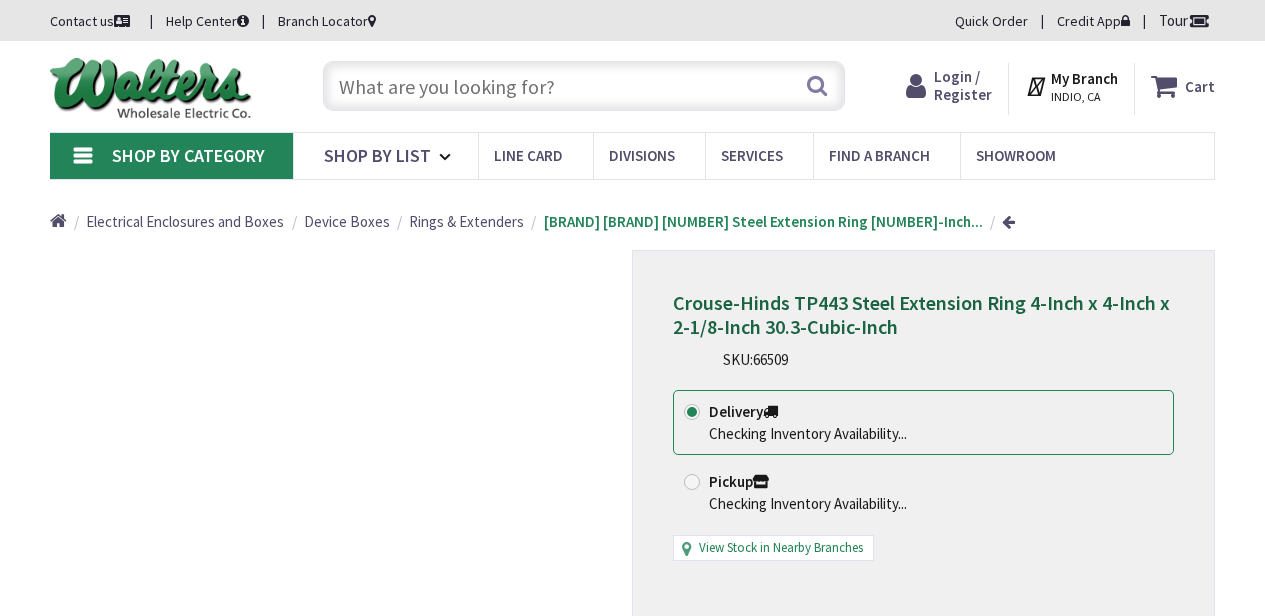 scroll, scrollTop: 0, scrollLeft: 0, axis: both 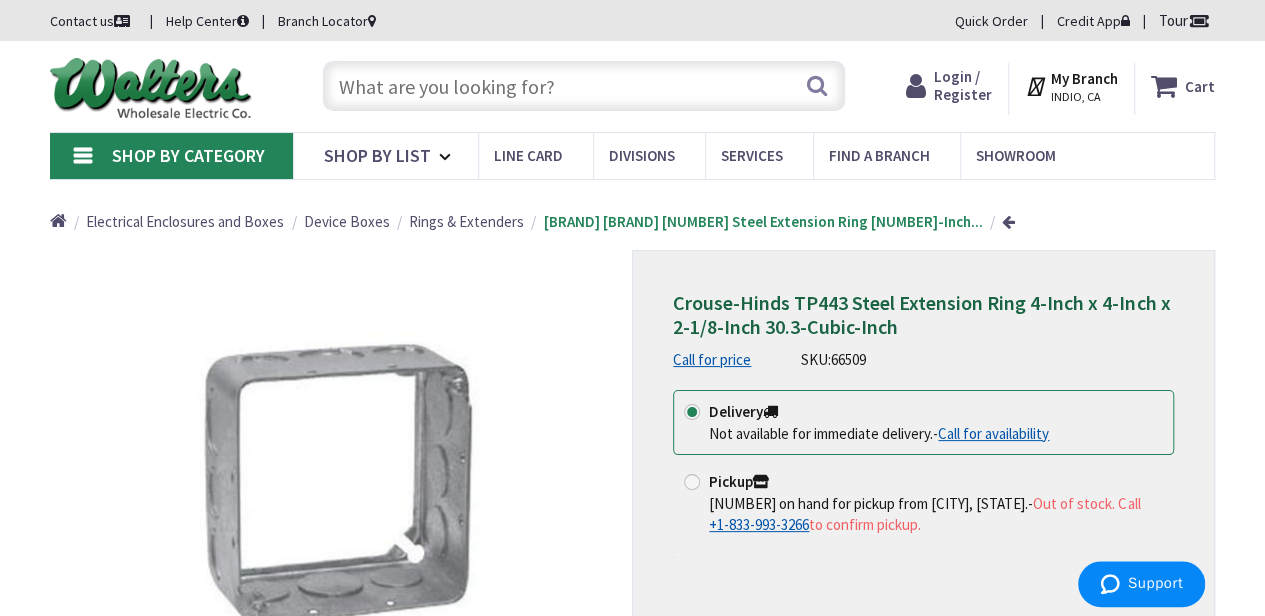 click at bounding box center (584, 86) 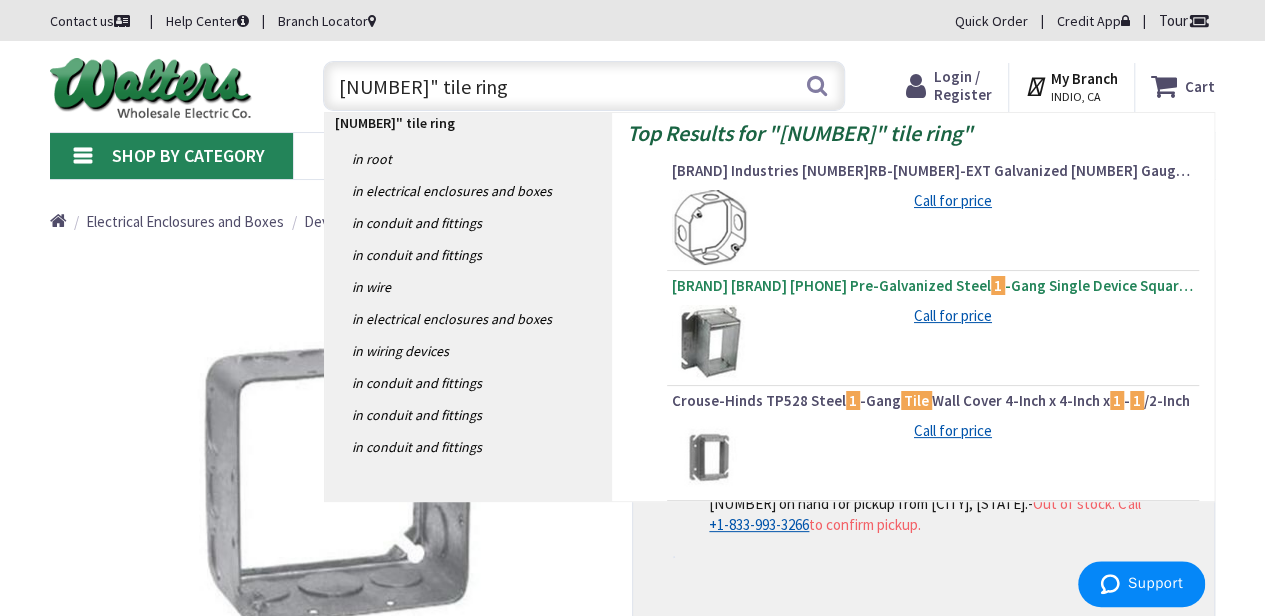 type on "1-1/8" tile ring" 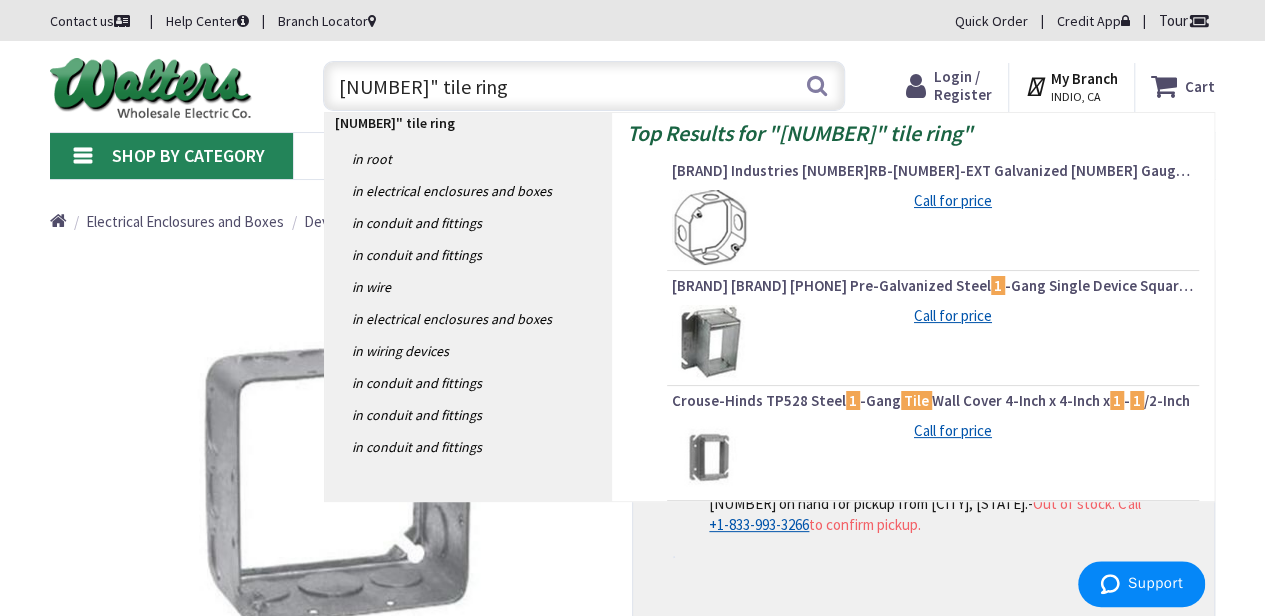 click on "Thomas & Betts 52C51-2-25 Pre-Galvanized Steel  1 -Gang Single Device Square-Cut  Tile  Wall Box Cover 4-Inch x 4-Inch x 2-Inch Steel City®" at bounding box center (933, 286) 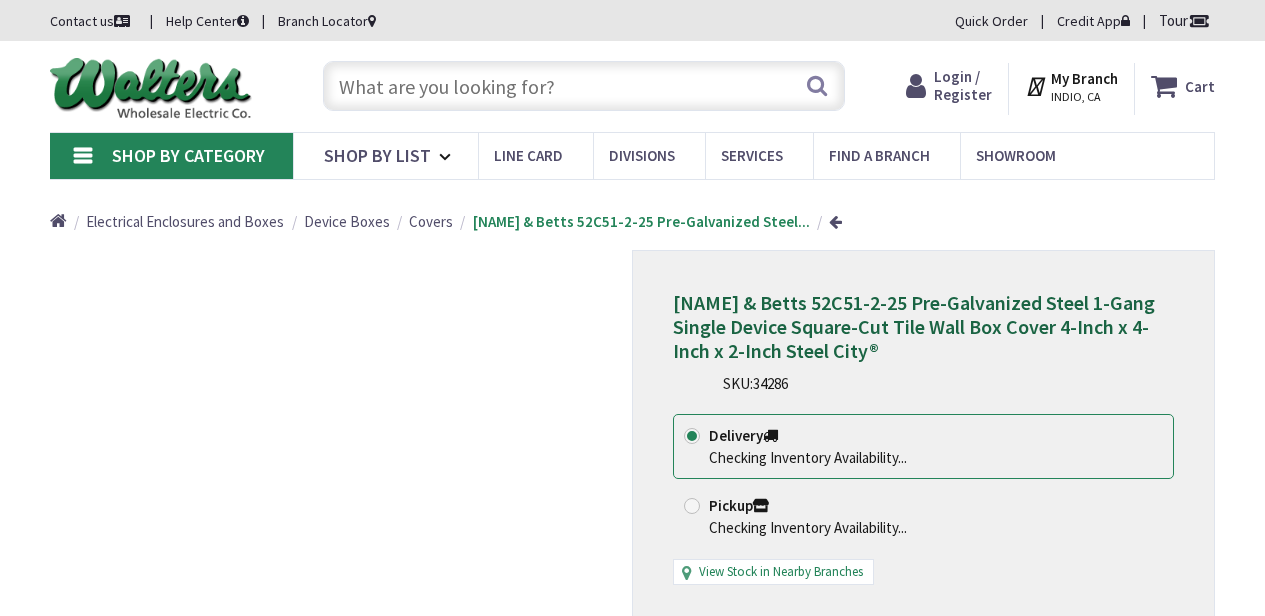 scroll, scrollTop: 0, scrollLeft: 0, axis: both 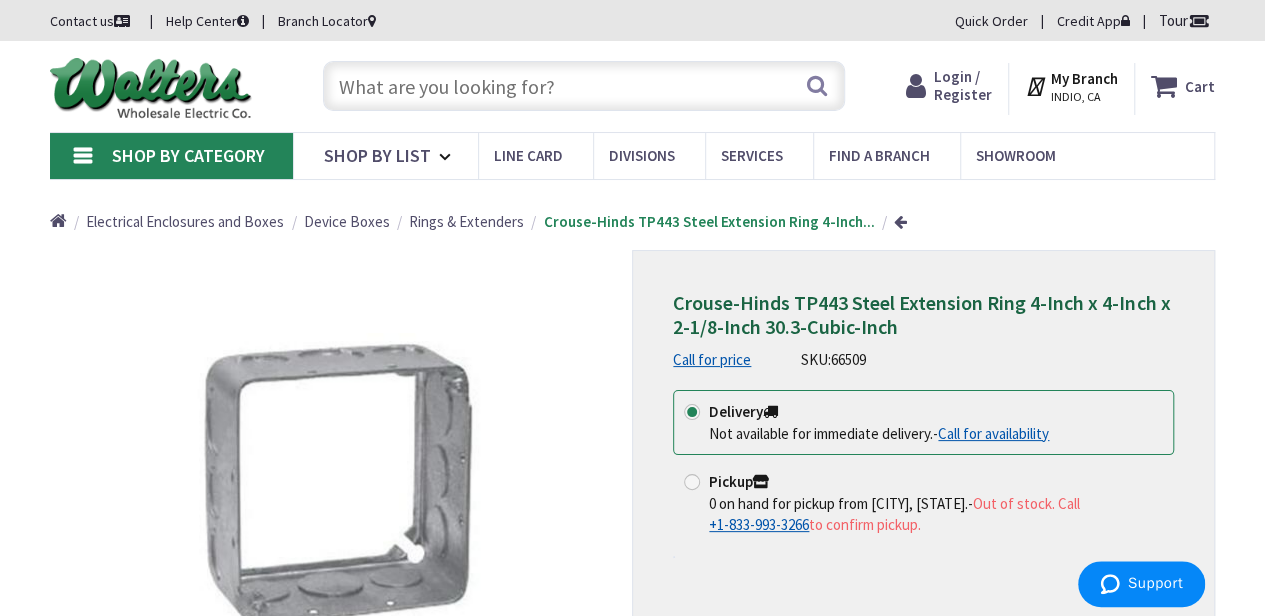 click at bounding box center [584, 86] 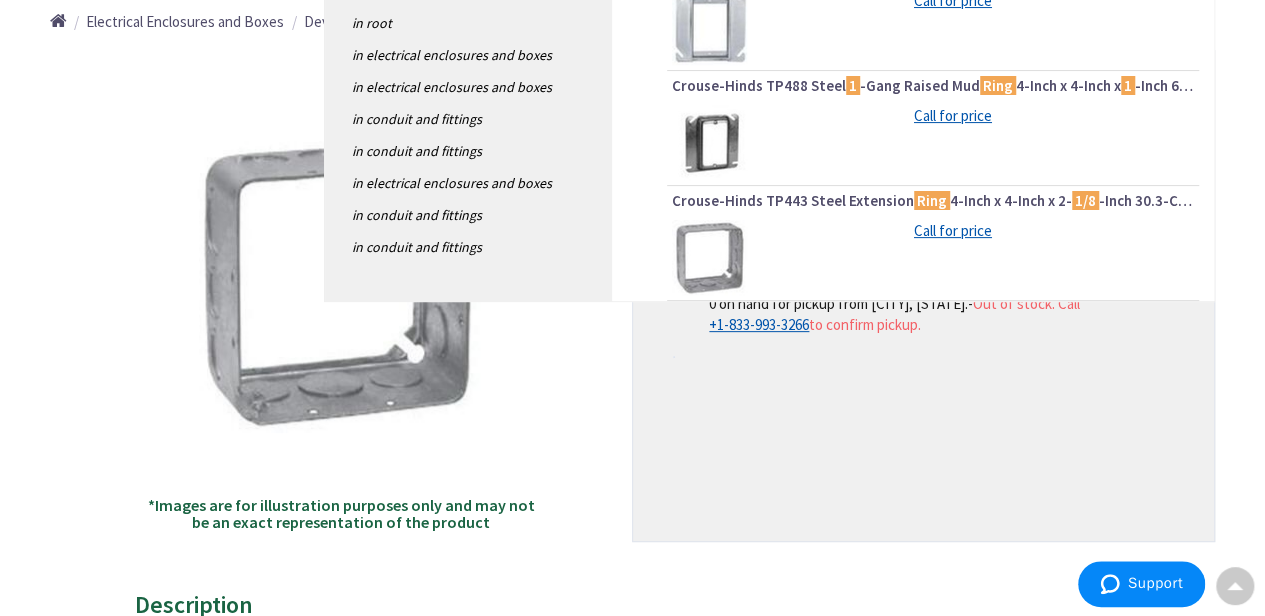 scroll, scrollTop: 0, scrollLeft: 0, axis: both 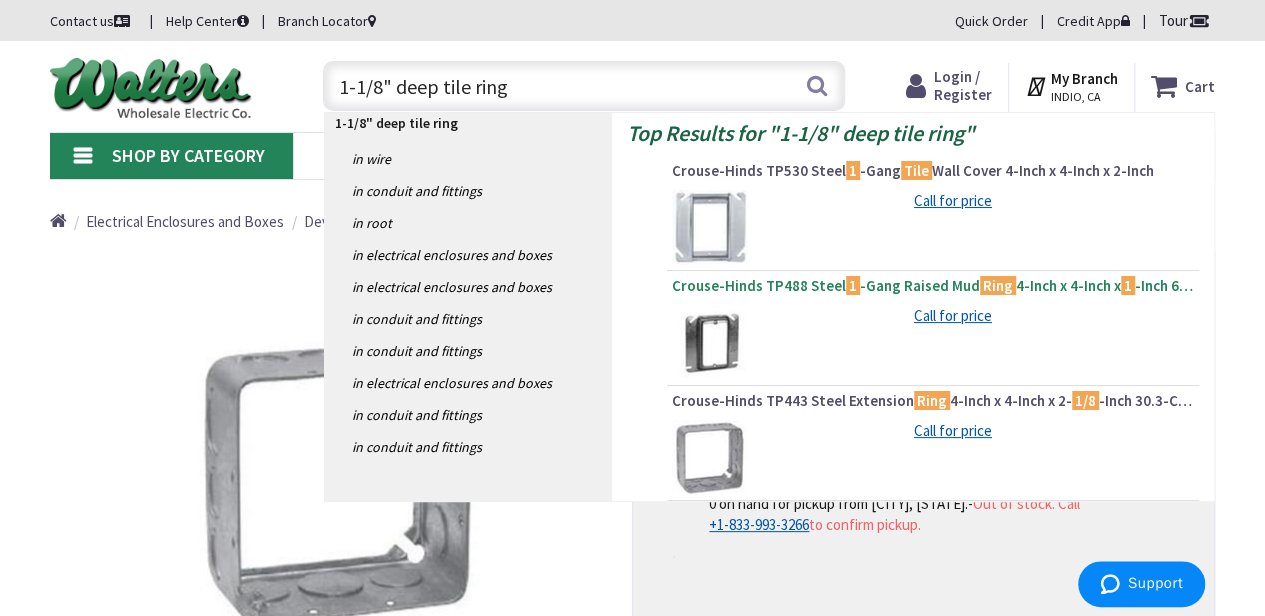 type on "1-1/8" deep tile ring" 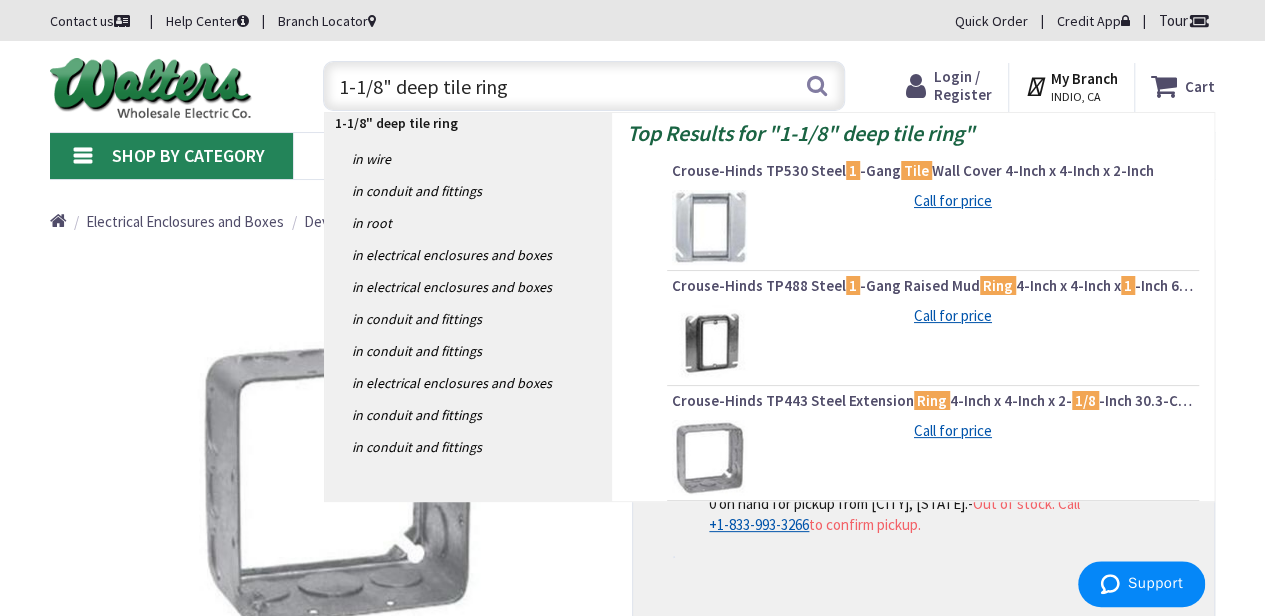 click on "Crouse-Hinds TP488 Steel  1 -Gang Raised Mud  Ring  4-Inch x 4-Inch x  1 -Inch 6.8-Cubic-Inch" at bounding box center [933, 286] 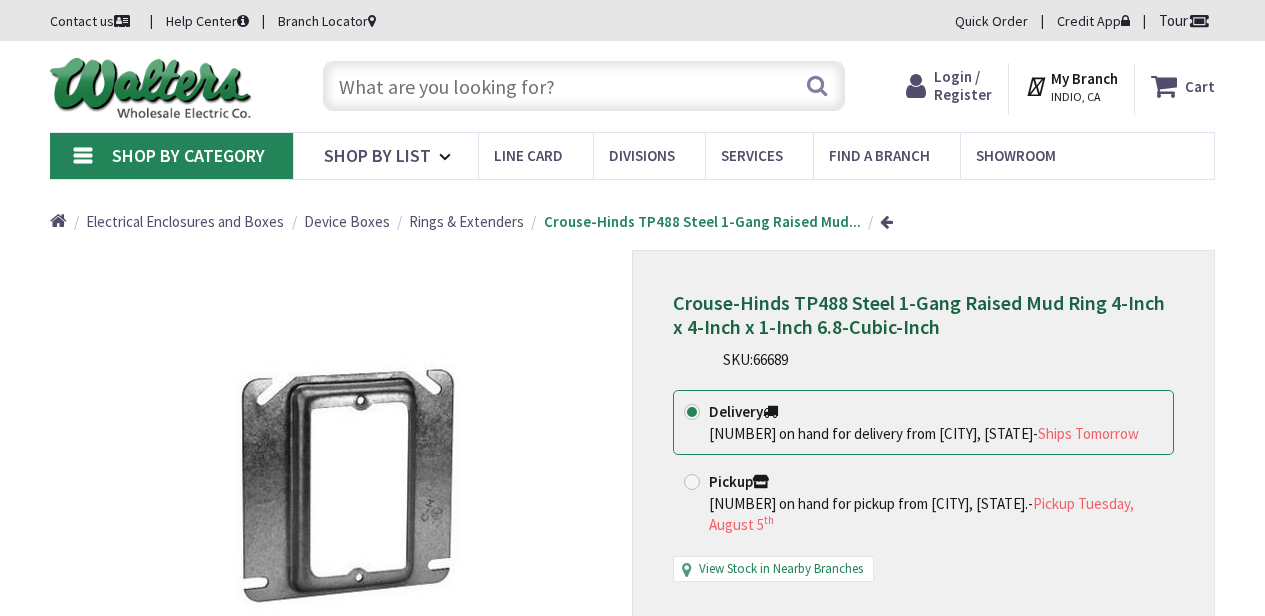 scroll, scrollTop: 0, scrollLeft: 0, axis: both 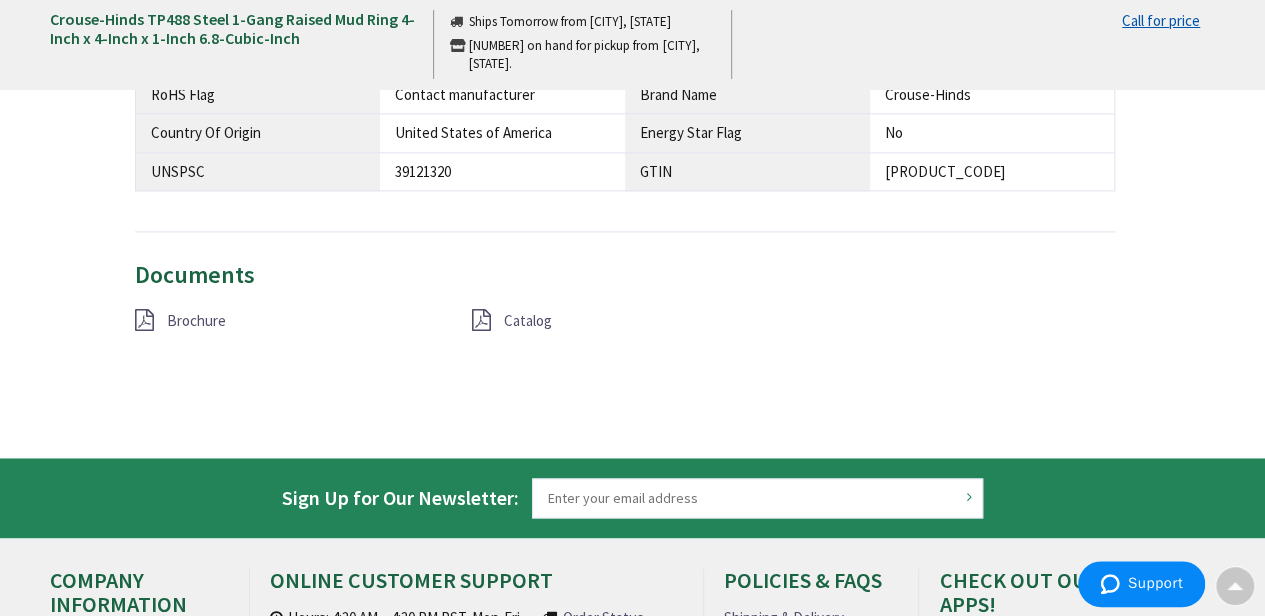 click on "Catalog" at bounding box center [528, 320] 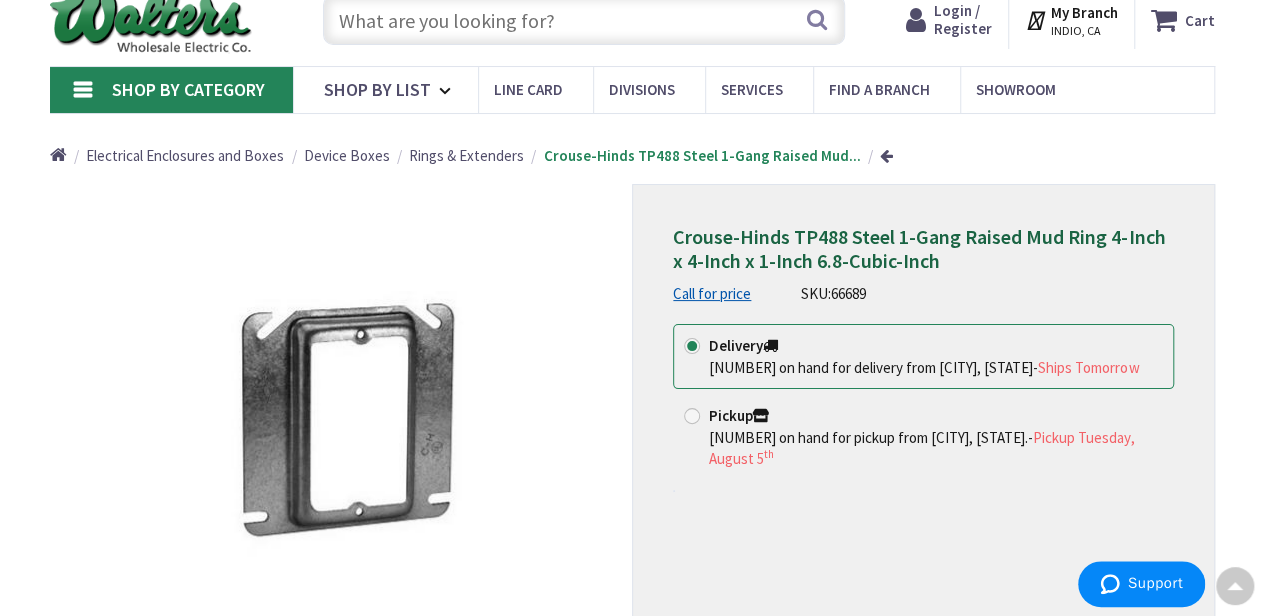 scroll, scrollTop: 0, scrollLeft: 0, axis: both 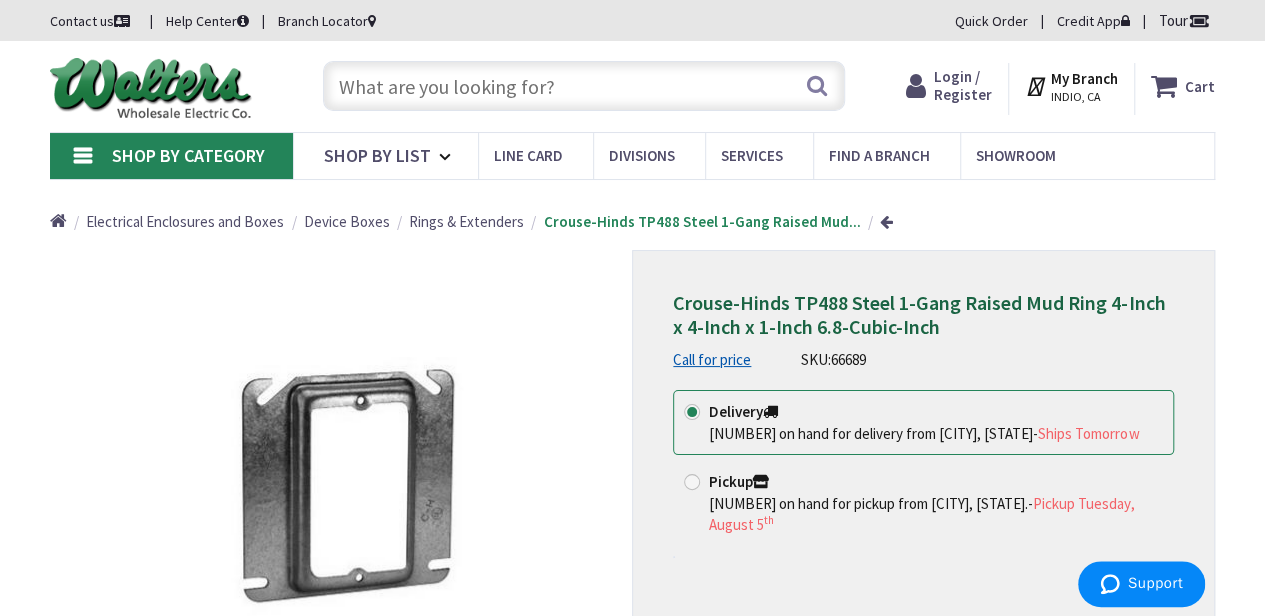click at bounding box center (584, 86) 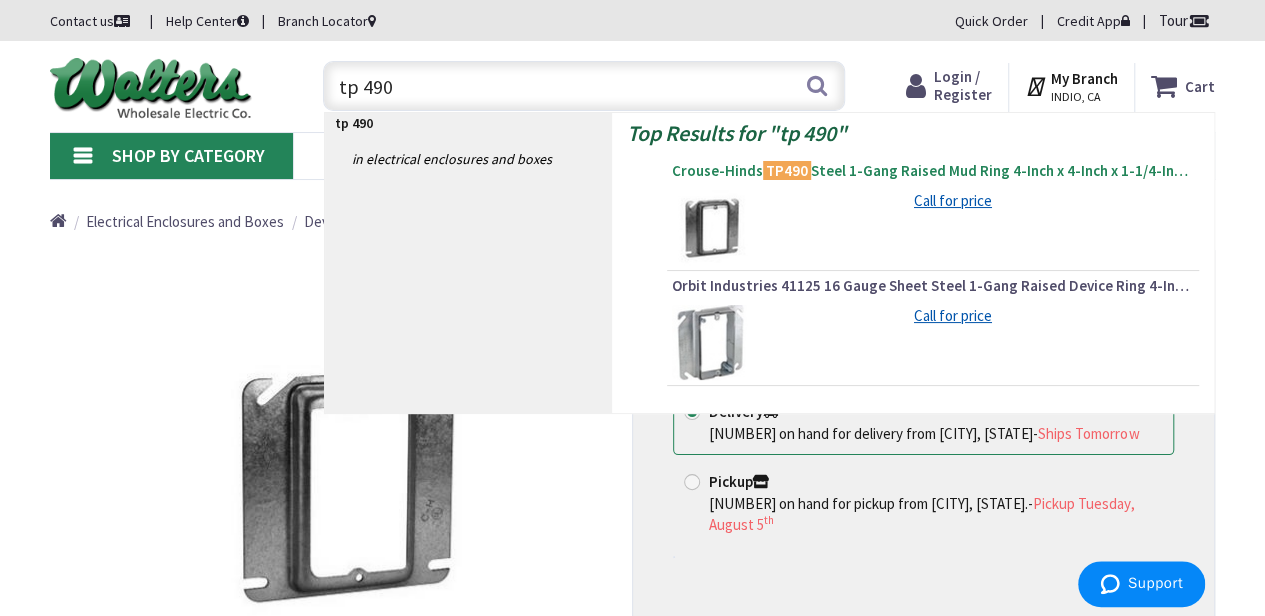 type on "tp 490" 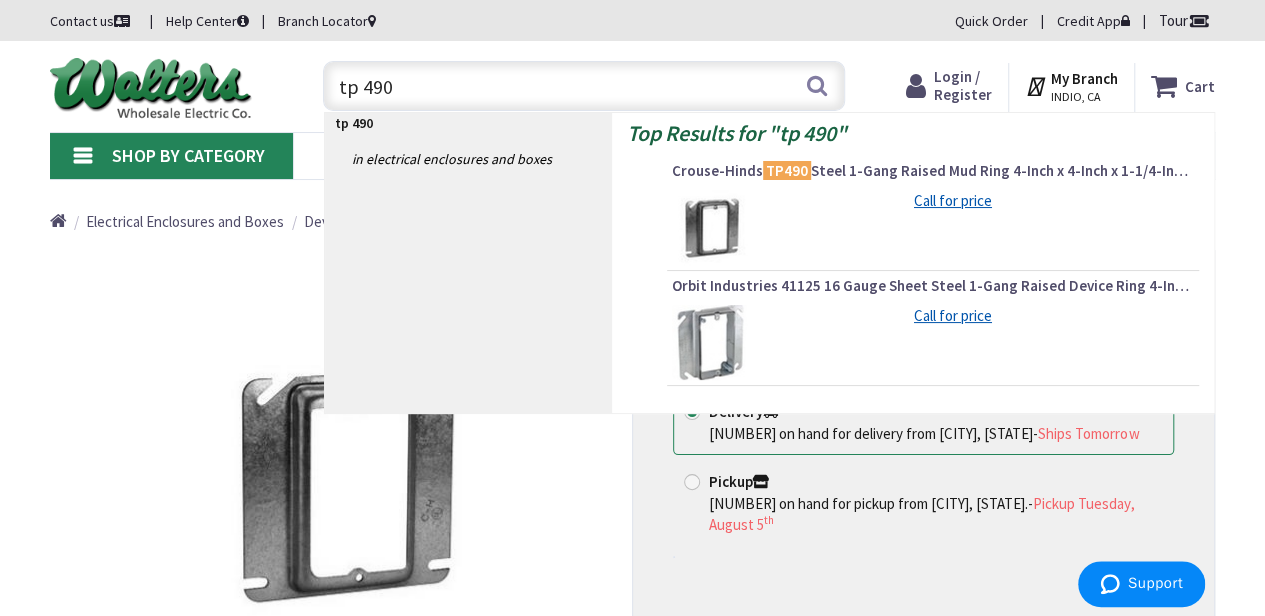 click on "Crouse-Hinds  TP490  Steel 1-Gang Raised Mud Ring 4-Inch x 4-Inch x 1-1/4-Inch 8.5-Cubic-Inch" at bounding box center (933, 171) 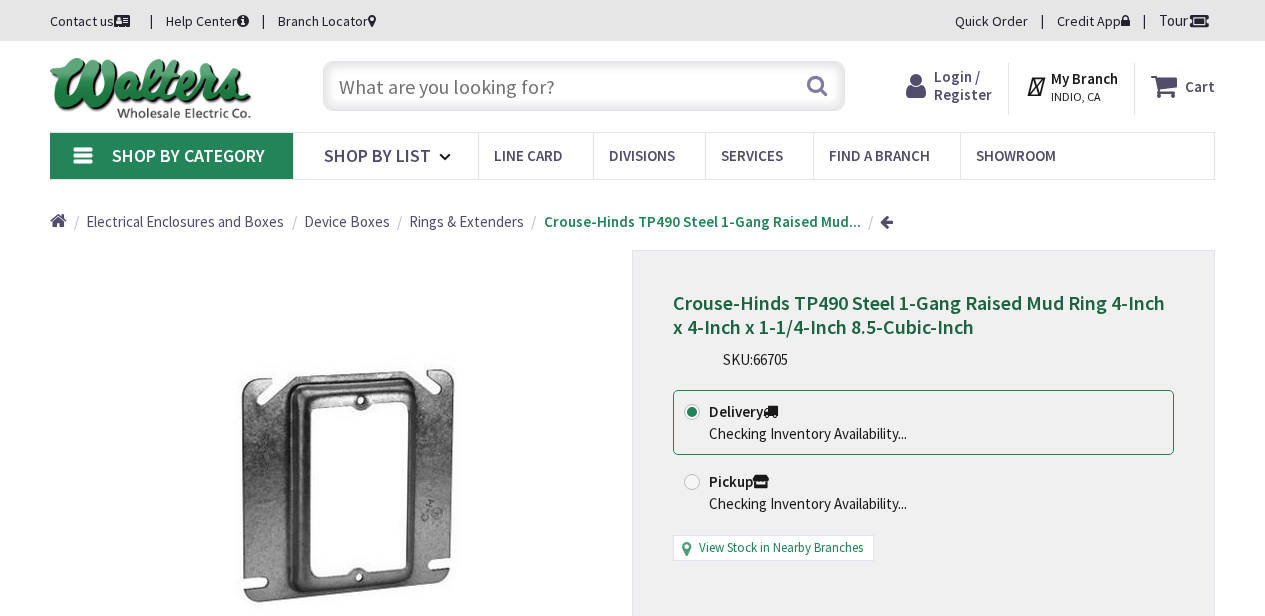 scroll, scrollTop: 0, scrollLeft: 0, axis: both 